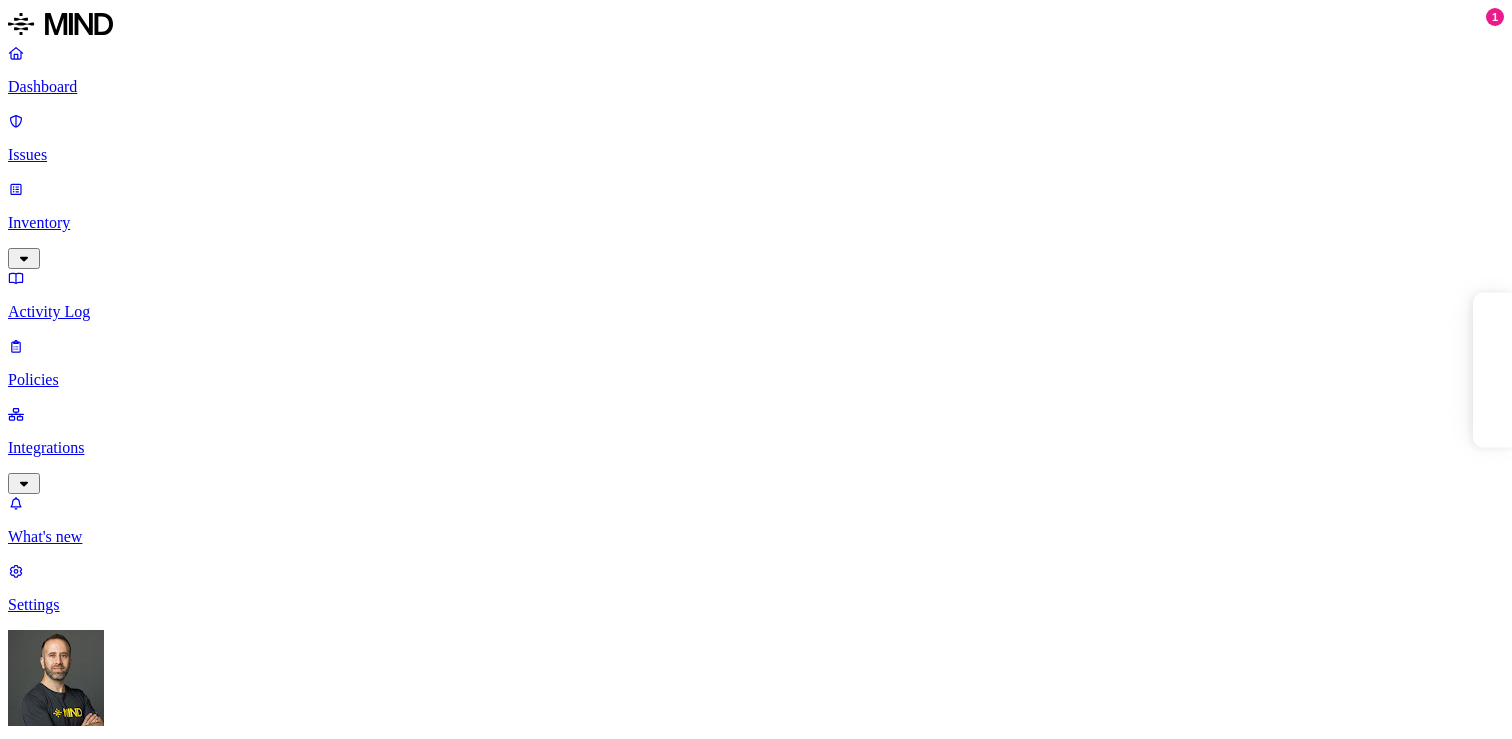 scroll, scrollTop: 0, scrollLeft: 0, axis: both 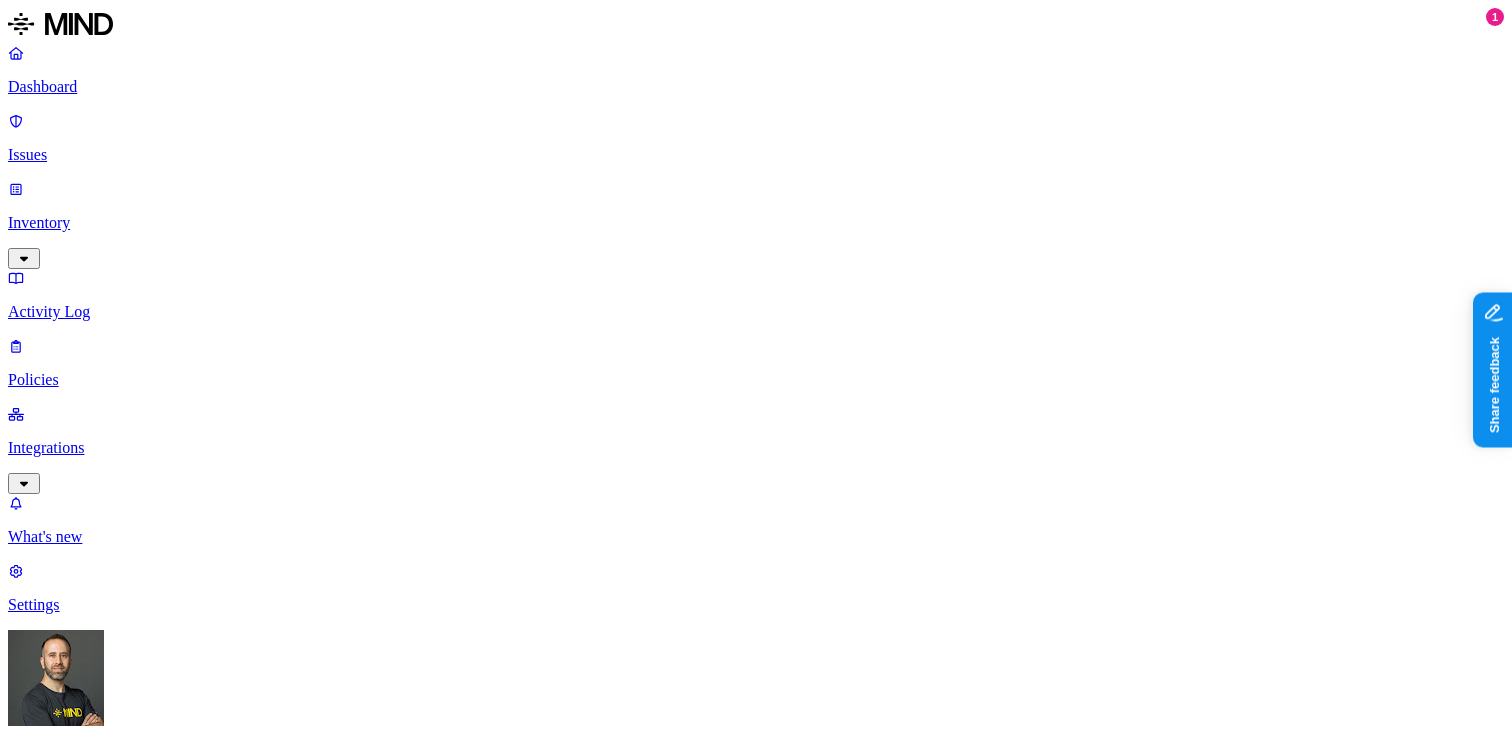 click on "Dashboard" at bounding box center (756, 87) 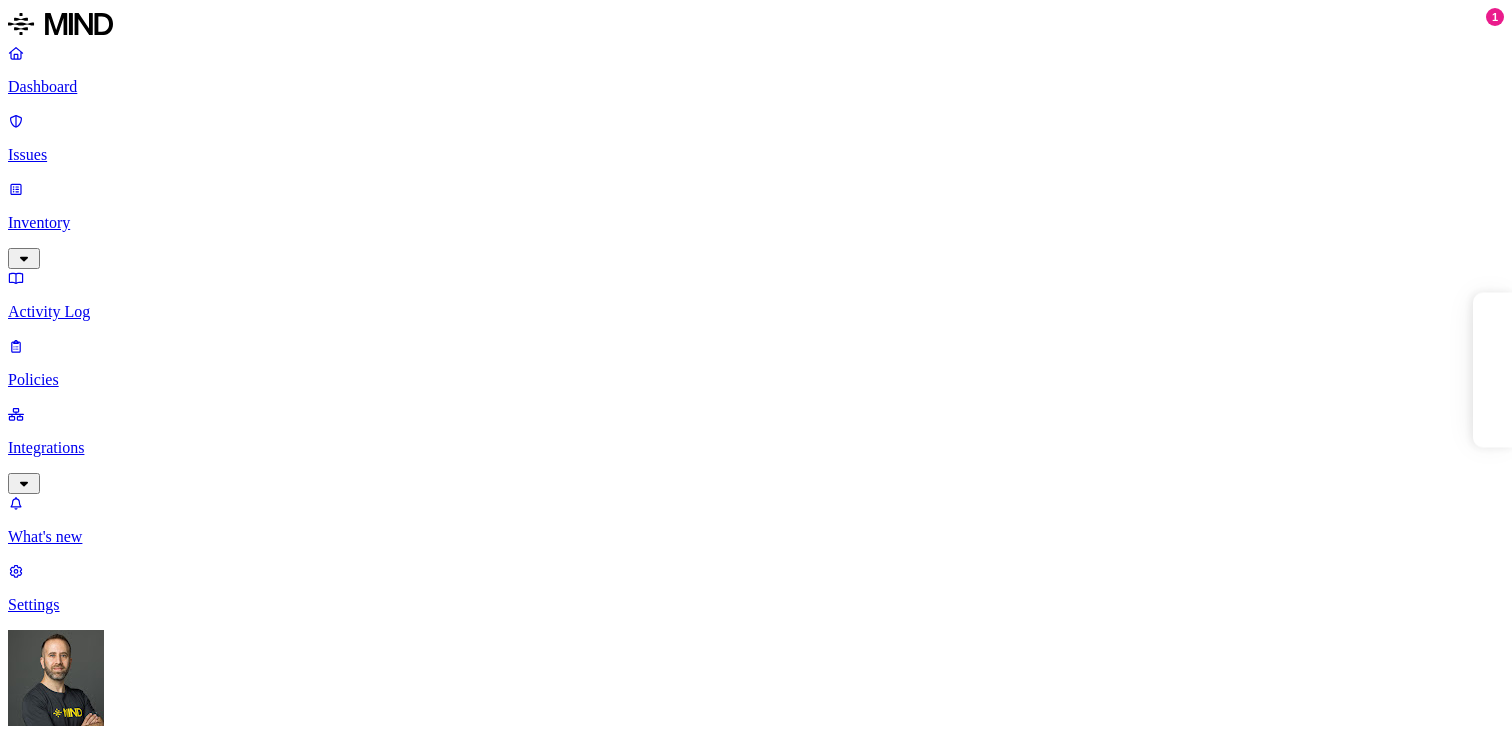 scroll, scrollTop: 0, scrollLeft: 0, axis: both 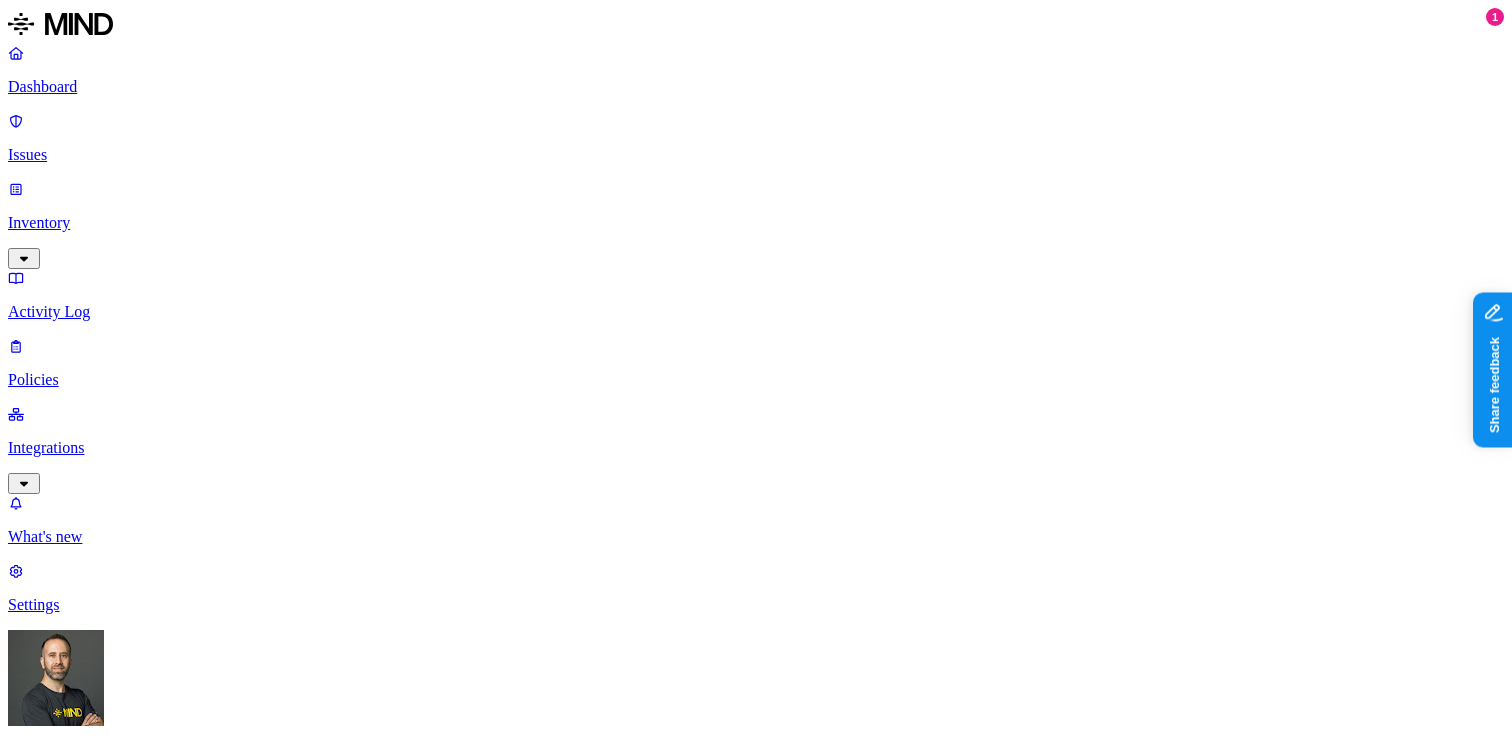 click on "Policies" at bounding box center [756, 380] 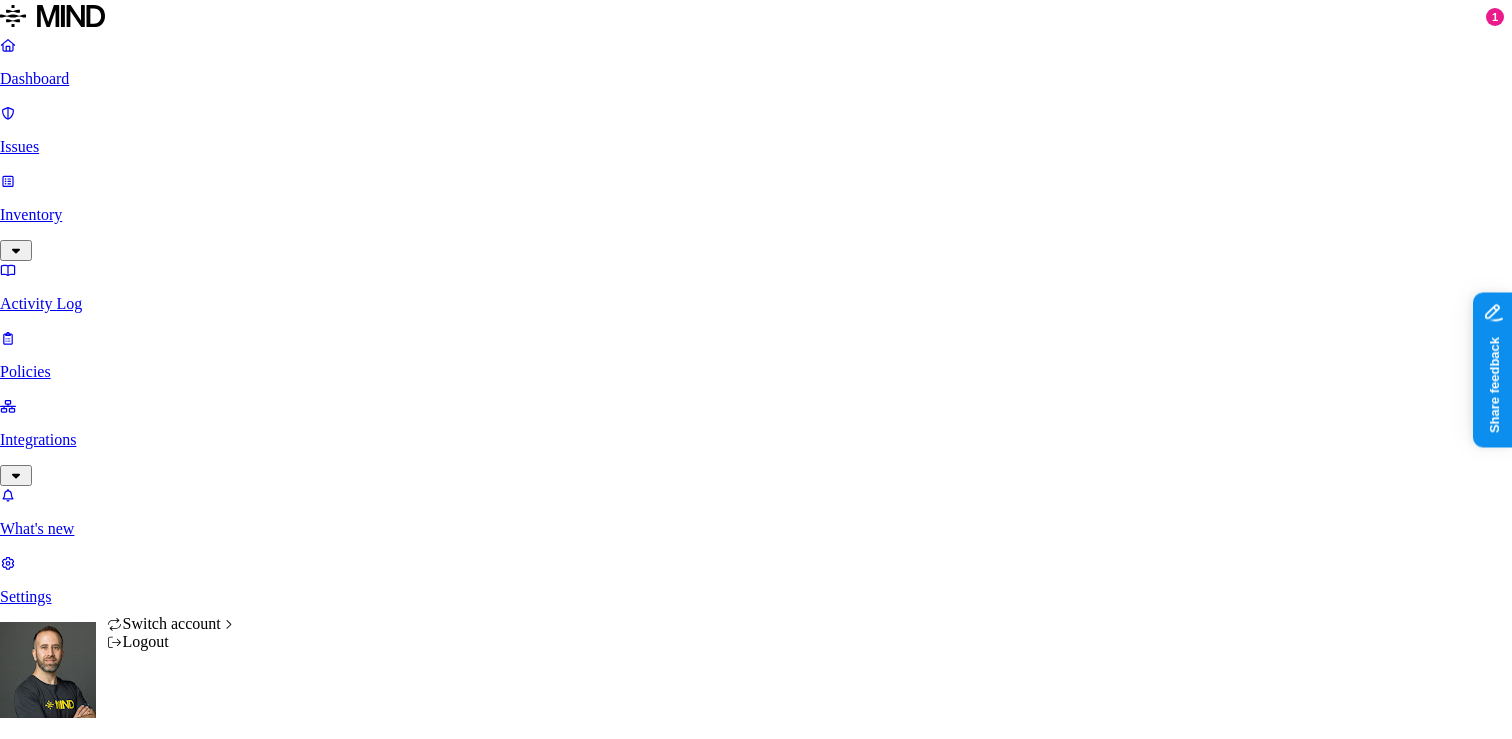 click on "Dashboard Issues Inventory Activity Log Policies Integrations What's new 1 Settings Tom Mayblum ACME Policies Create Policy Environment Severity Risk category Active Name Environment Active issues Risk category Can't load policies right now
Switch account Logout" at bounding box center (756, 637) 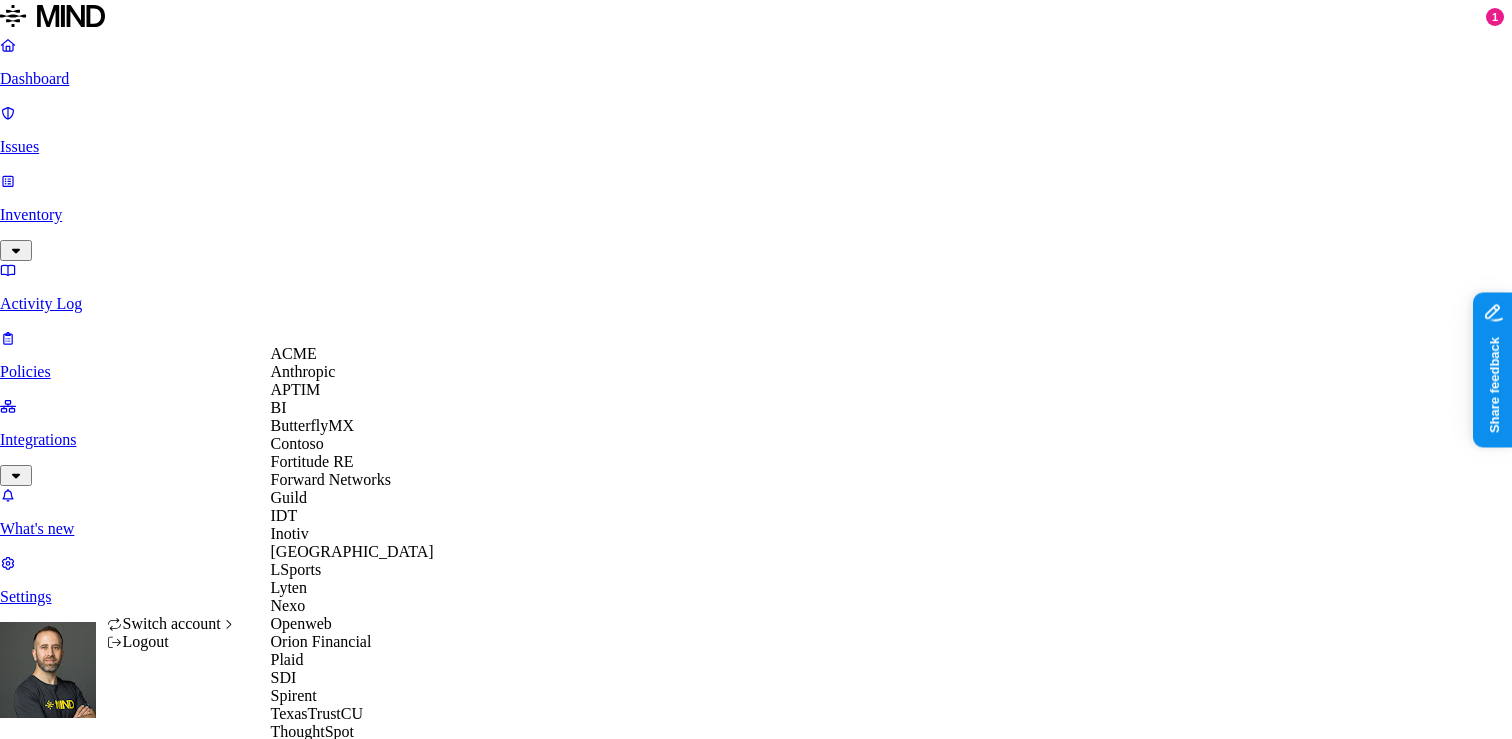 scroll, scrollTop: 560, scrollLeft: 0, axis: vertical 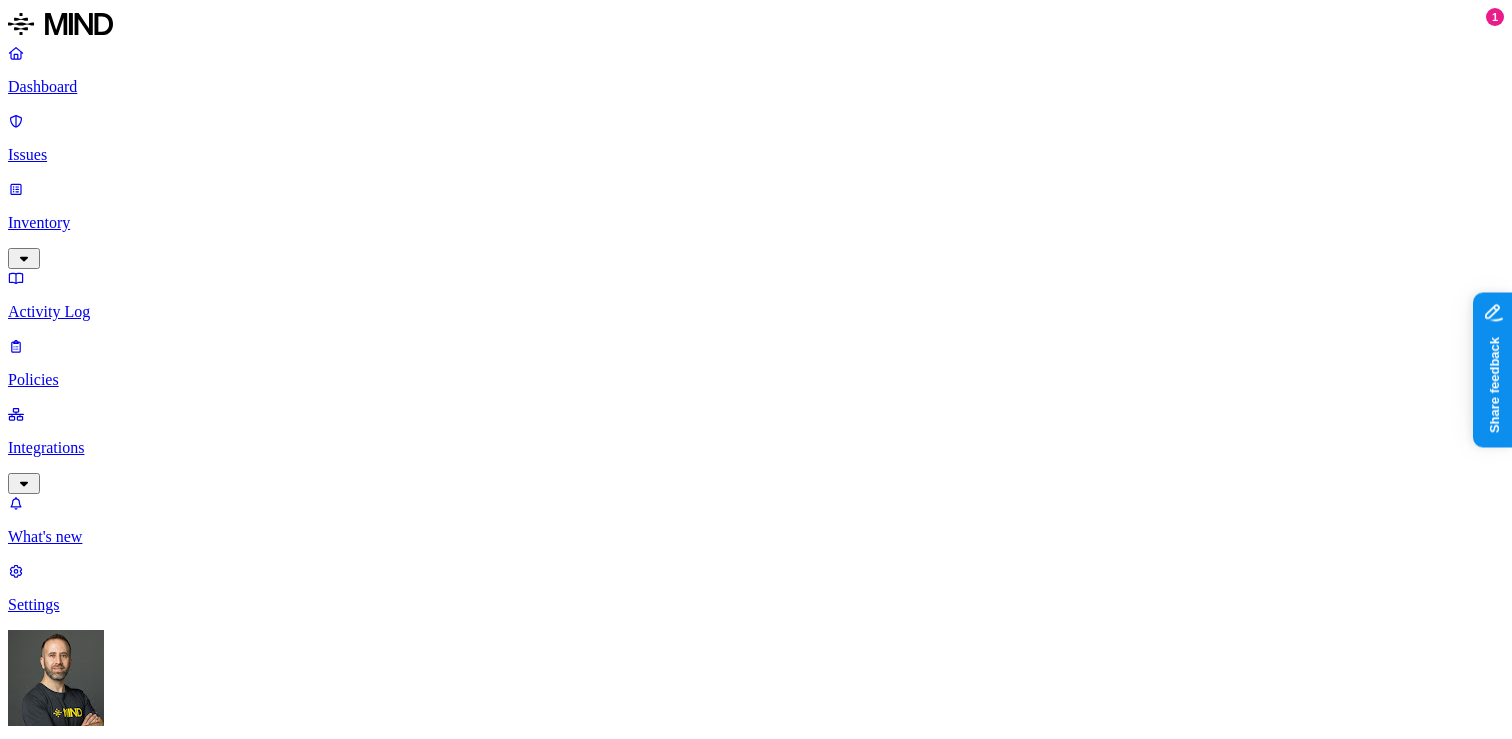 click on "Dashboard" at bounding box center (756, 87) 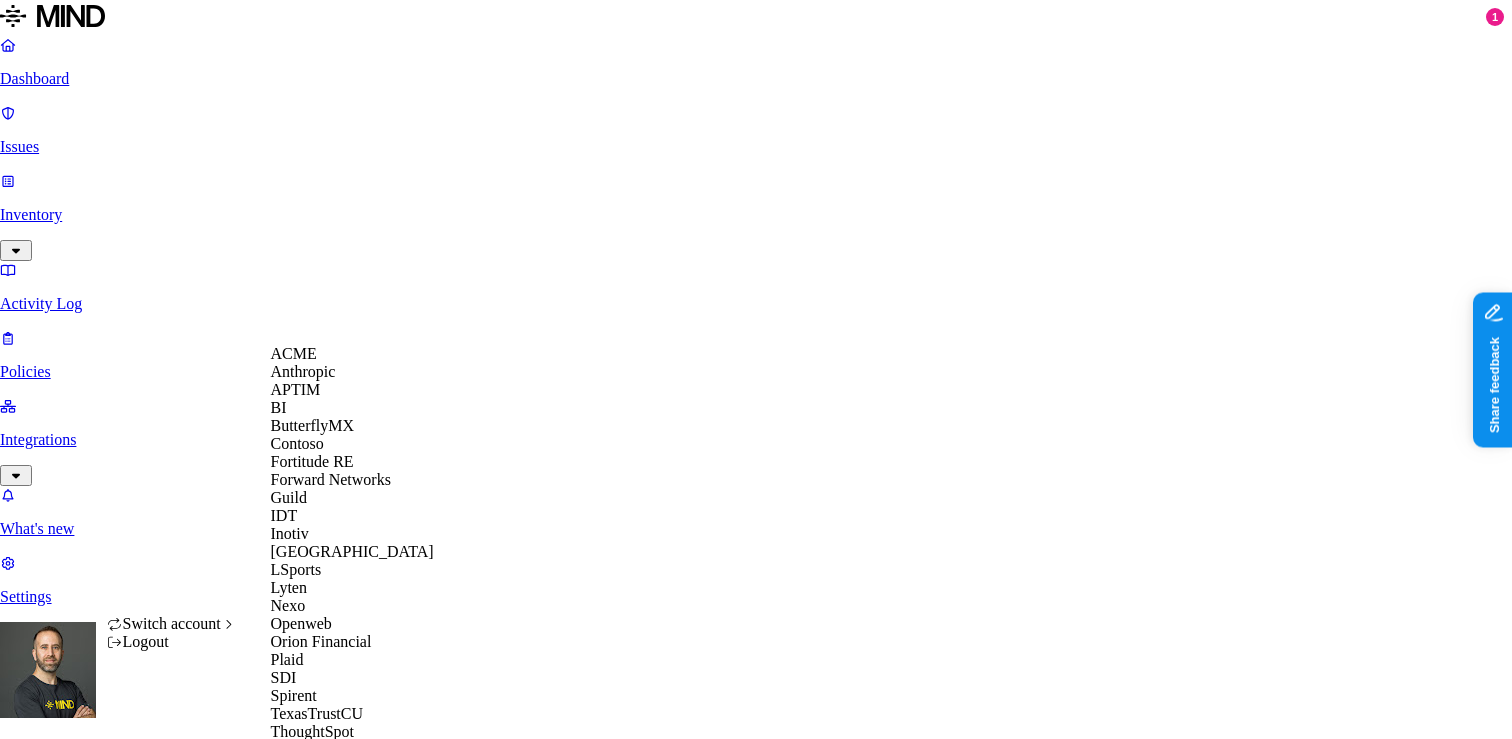 click on "ACME" at bounding box center [352, 354] 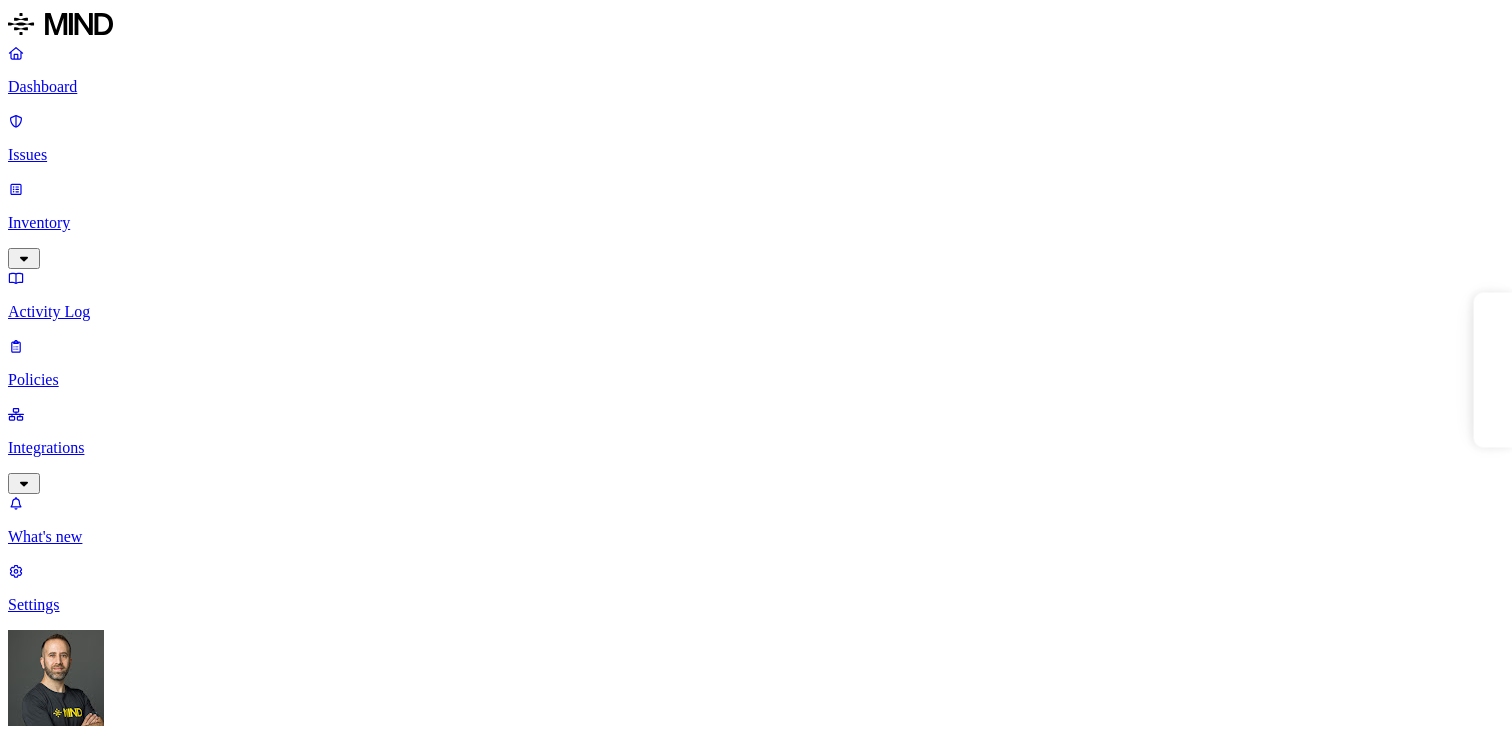 scroll, scrollTop: 0, scrollLeft: 0, axis: both 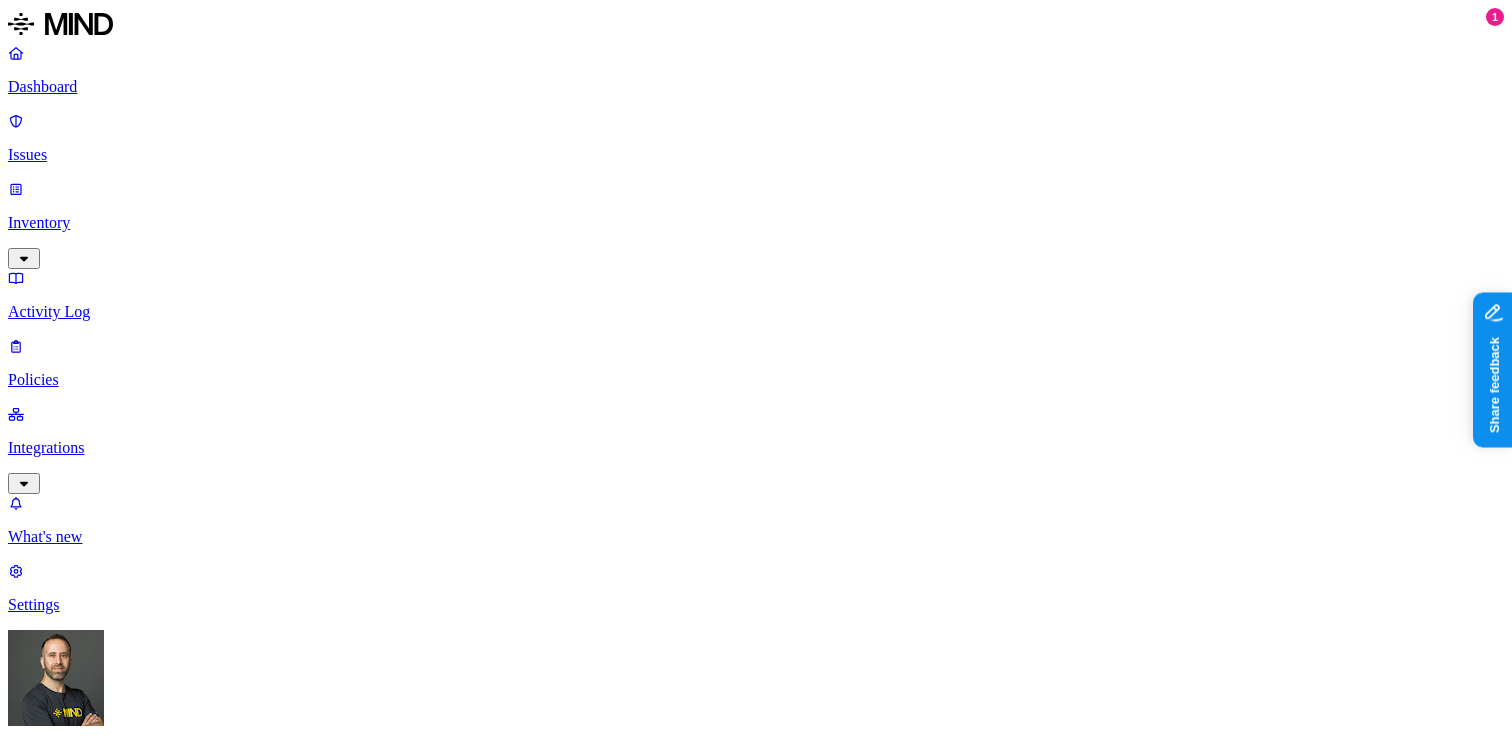 click on "Issues" at bounding box center [756, 155] 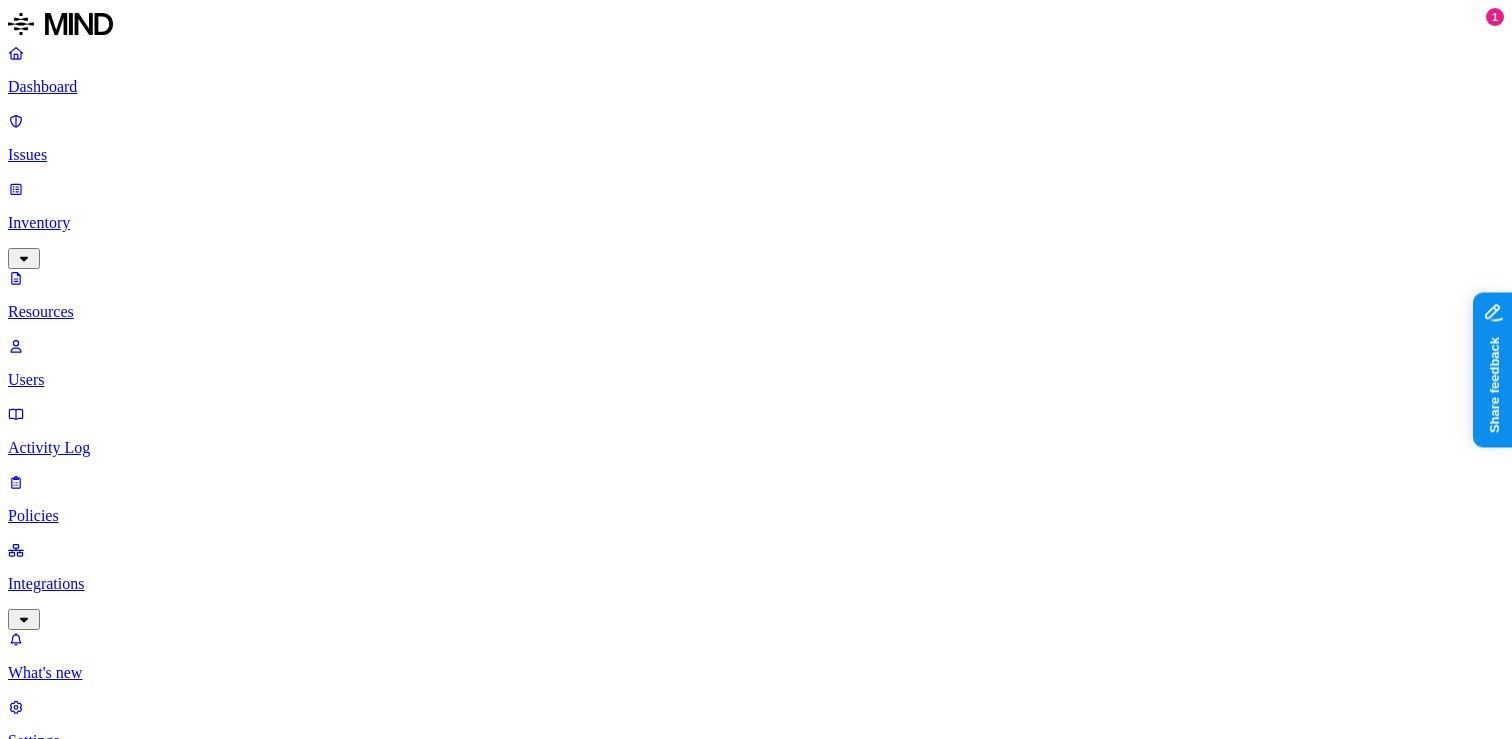click on "Activity Log" at bounding box center [756, 448] 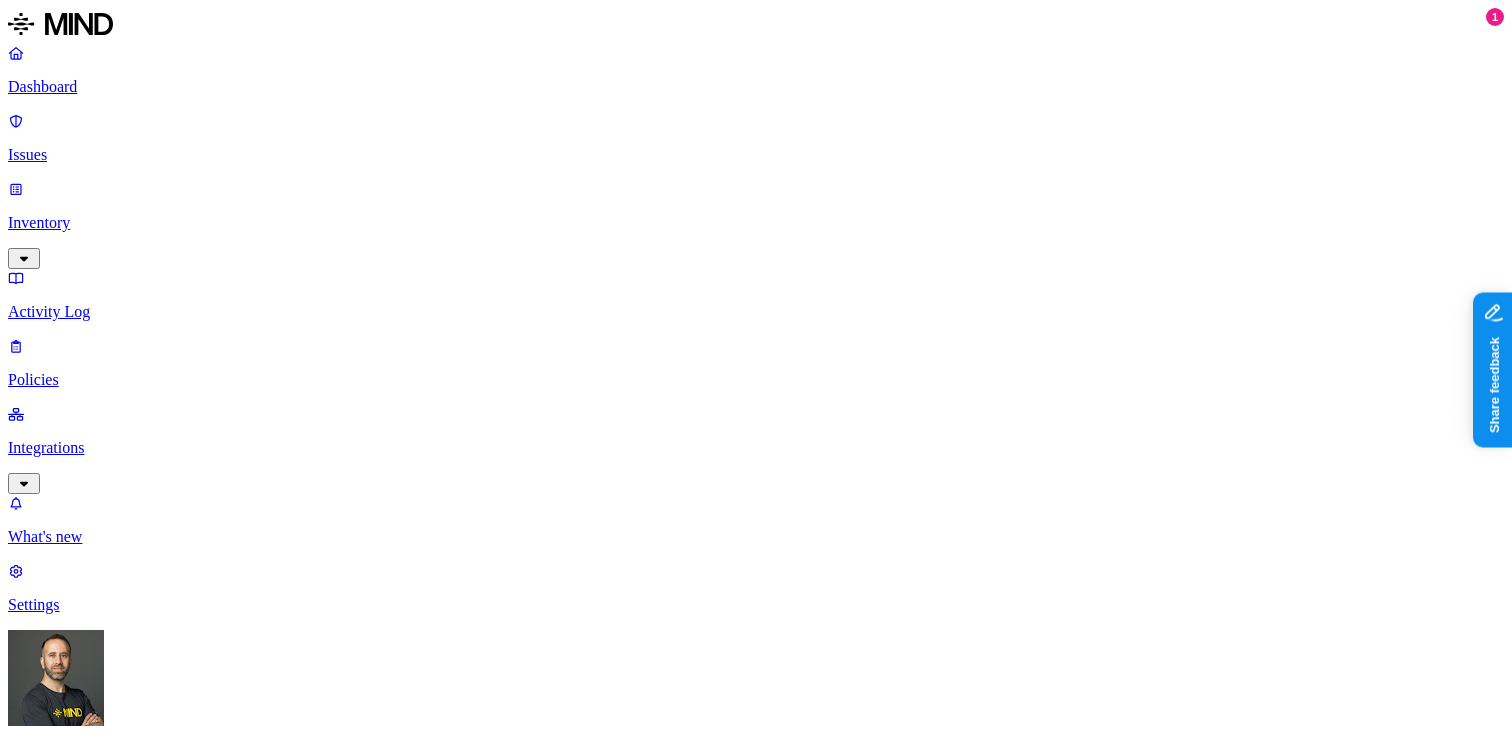 click on "Integrations" at bounding box center (756, 448) 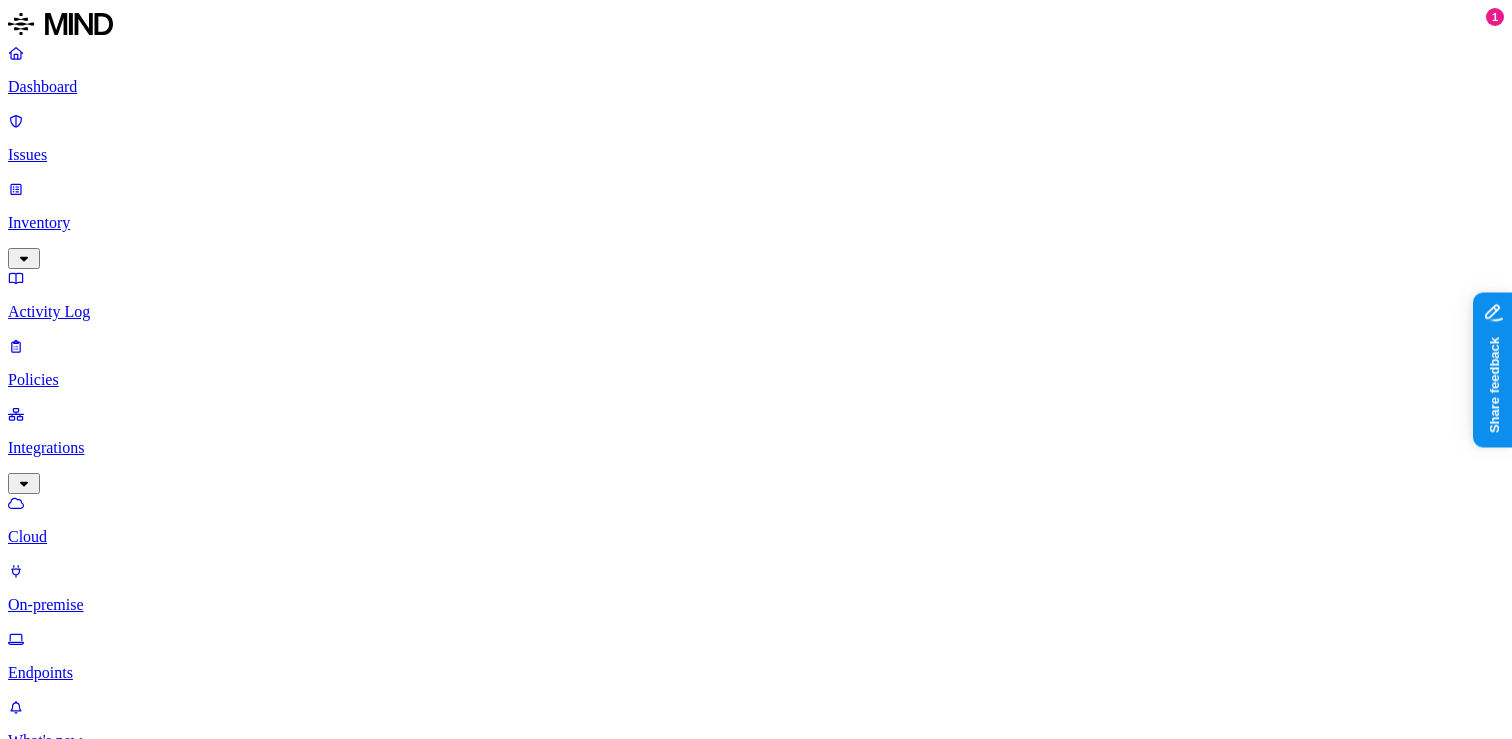 click on "On-premise" at bounding box center (756, 605) 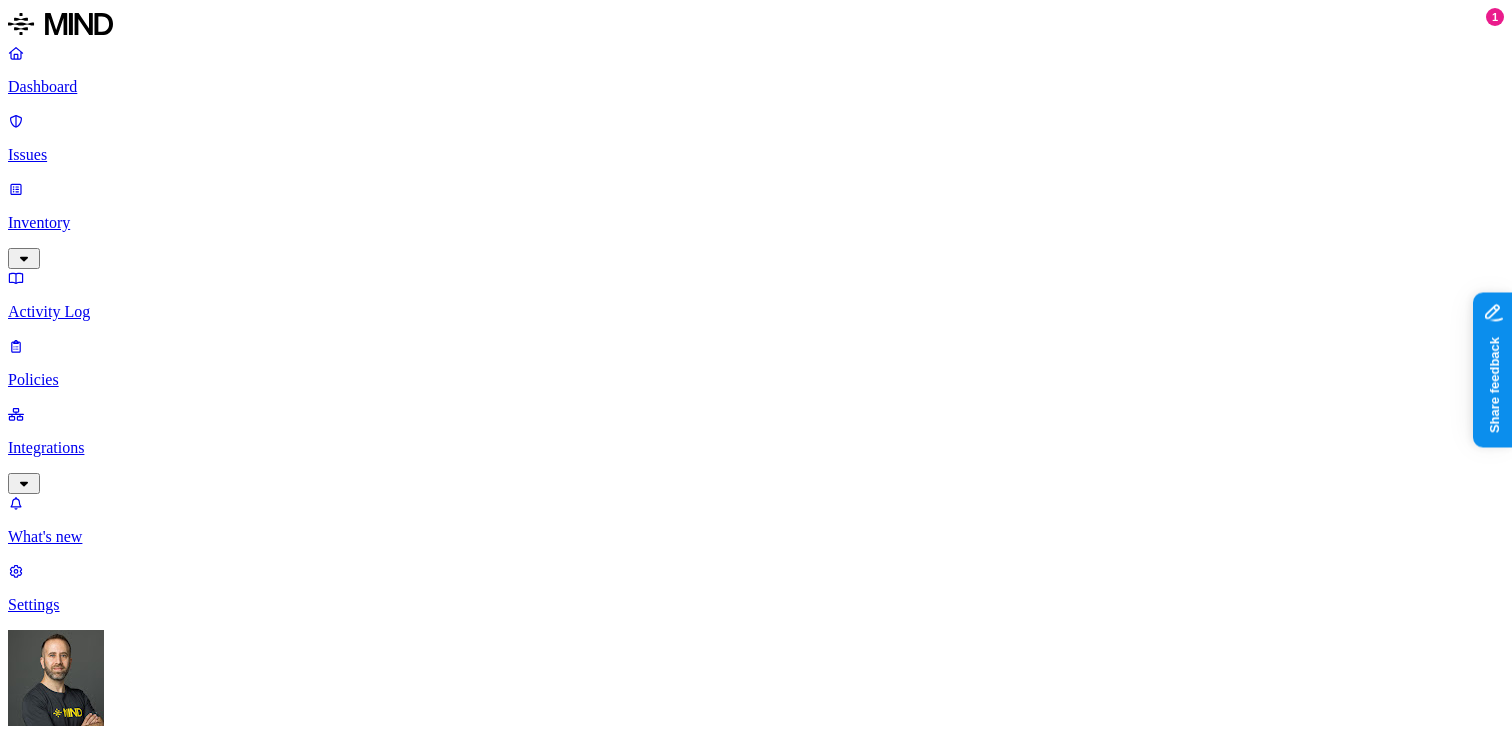 click on "Issues" at bounding box center (756, 155) 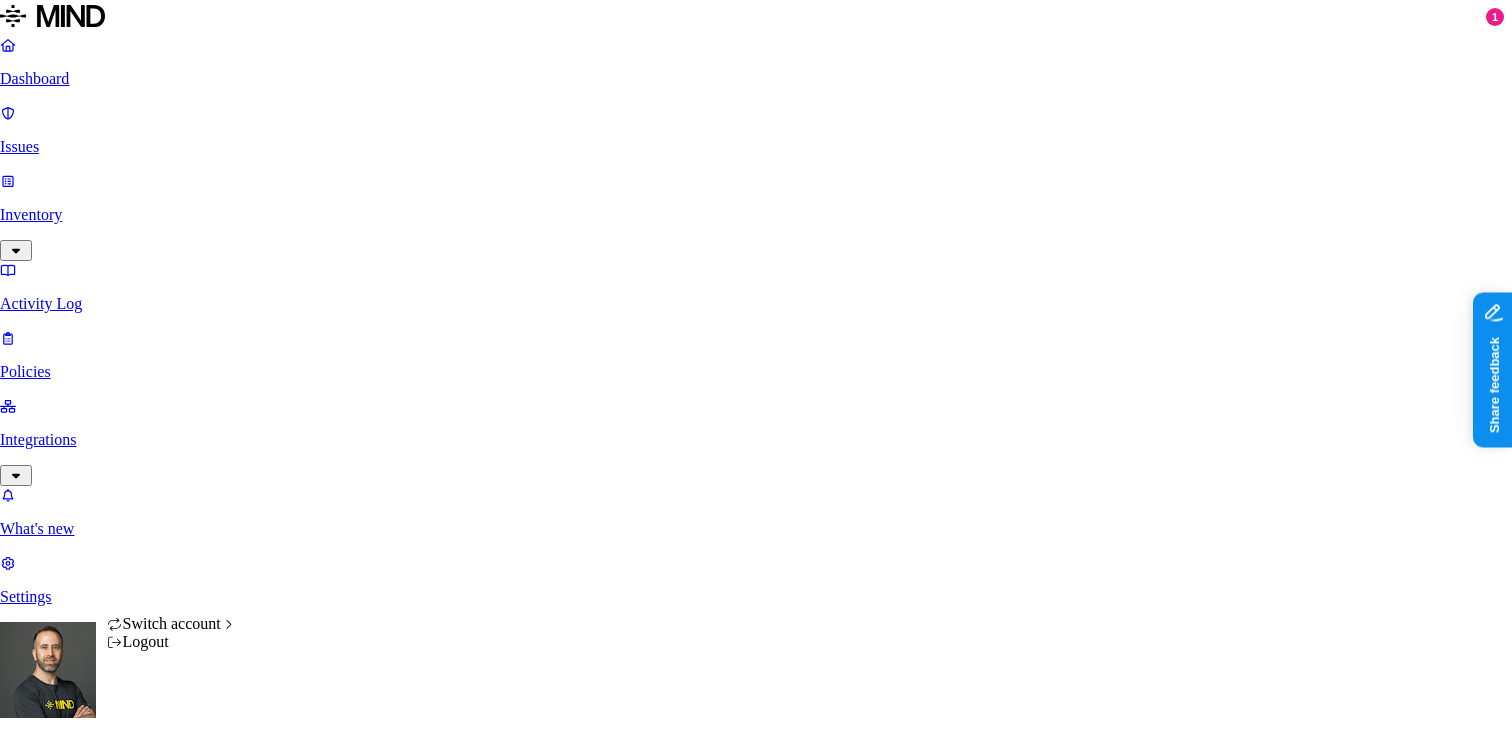 click on "Dashboard Issues Inventory Activity Log Policies Integrations What's new 1 Settings [PERSON_NAME] ACME Dashboard 12 Discovery Detection Prevention Last update: 03:01 PM Scanned resources 2.68K Resources by integration 1.96K ACME Office365 530 ACME Google Drive 82 MIND ACME 47 ACME Confluence 37 ACME Box 8 ACME onprem file share PII 310 IBAN 271 SSN 38 Person Name 28 Email address 16 Individual Taxpayer Identification 2 Address 2 PCI 114 Credit card 116 Secrets 175 AWS credentials 168 Github credentials 3 Password 2 Encryption Key 1 Other 1.56K Mind Test File 1.54K Source code 10 CUI 3 Collaboration agreement 2 Statement of work 2 Bill of materials 2 Top resources with sensitive data Resource Sensitive records Owner Last access Test Share link.docx Credit card 1 SSN 1 AWS credentials 106 IBAN 1 Hod Bin Noon [DATE] 10:47 PM test selective audit.docx AWS credentials 107 IBAN 1 Person Name 1 Hod Bin Noon [DATE] 02:02 PM sensitive1.txt Credit card 1 SSN 1 AWS credentials 106 IBAN 1 Credit card" at bounding box center (756, 2128) 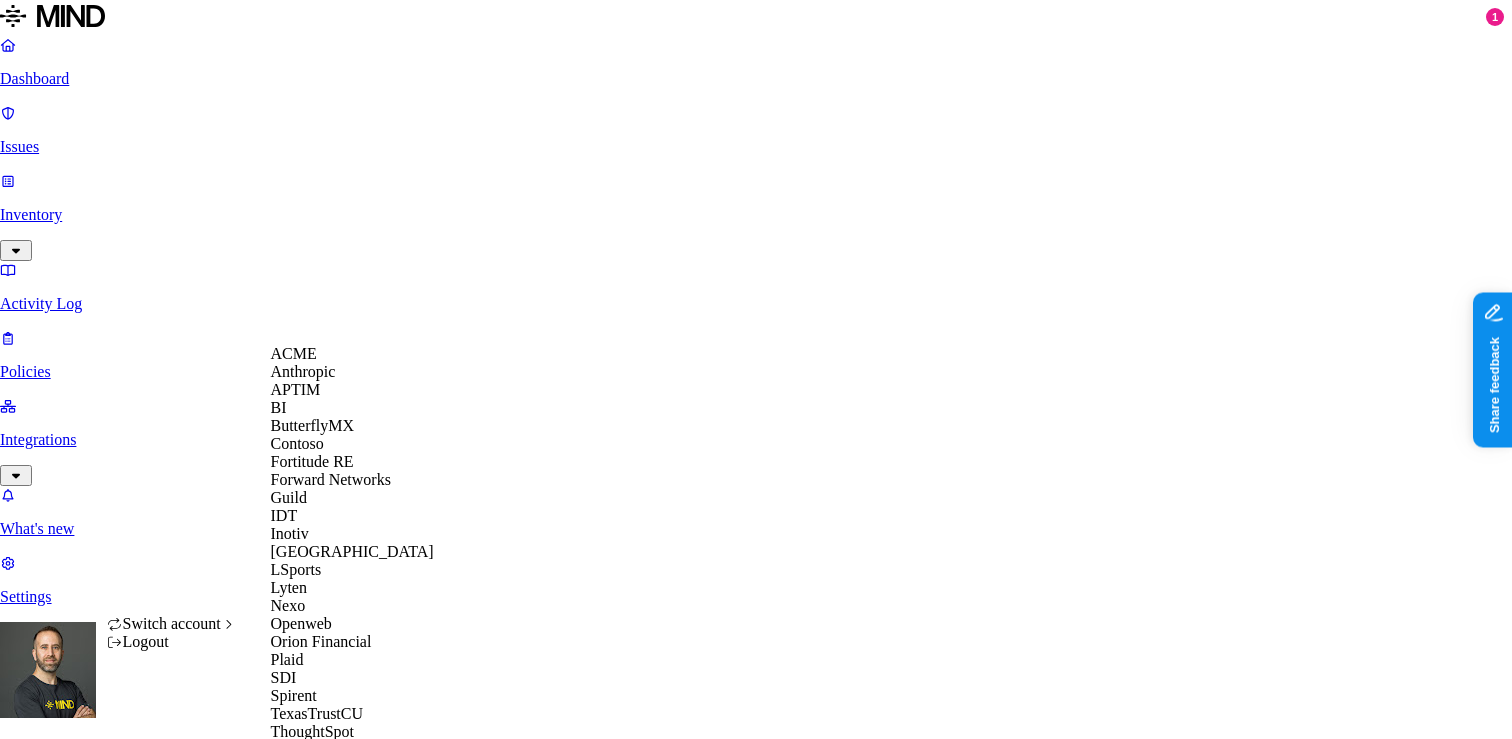 click on "APTIM" at bounding box center [352, 390] 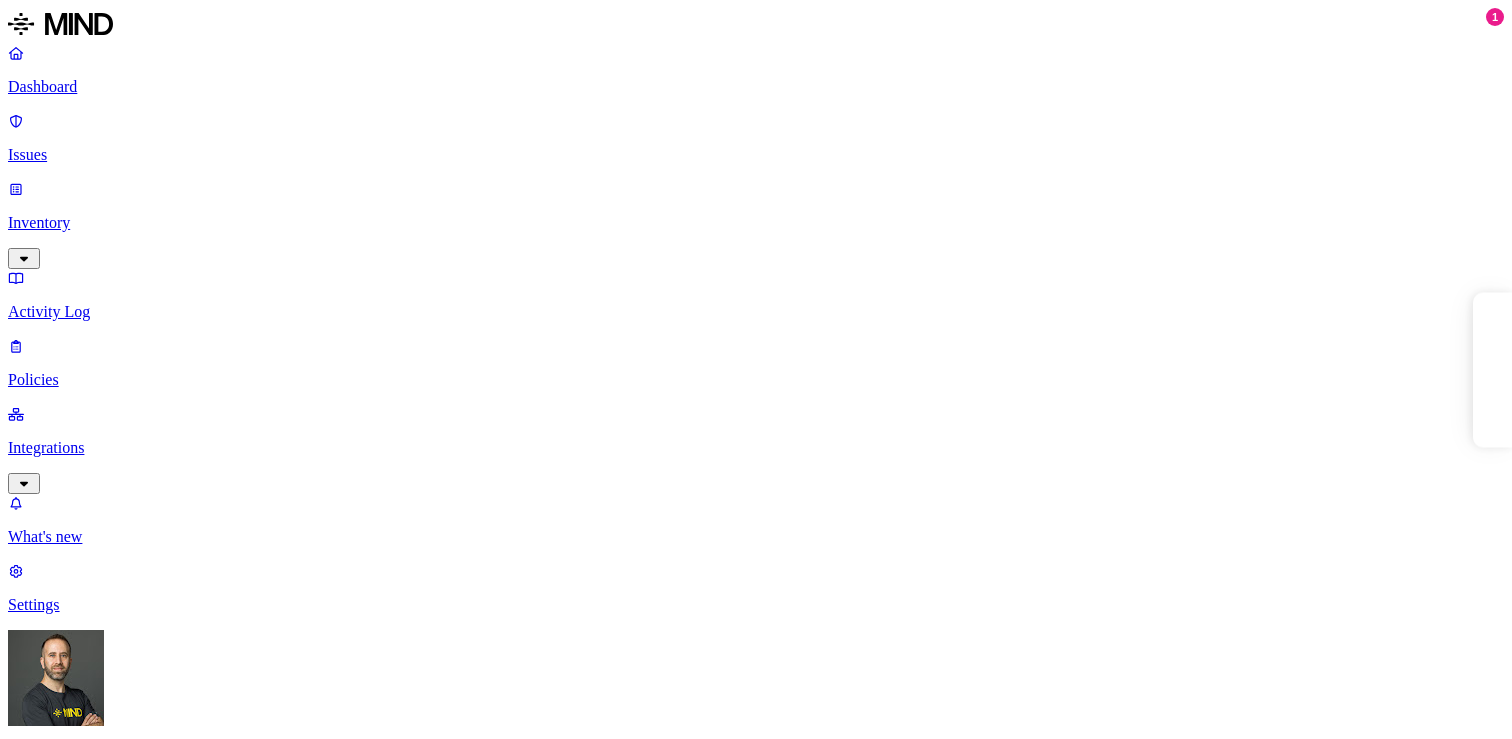 scroll, scrollTop: 0, scrollLeft: 0, axis: both 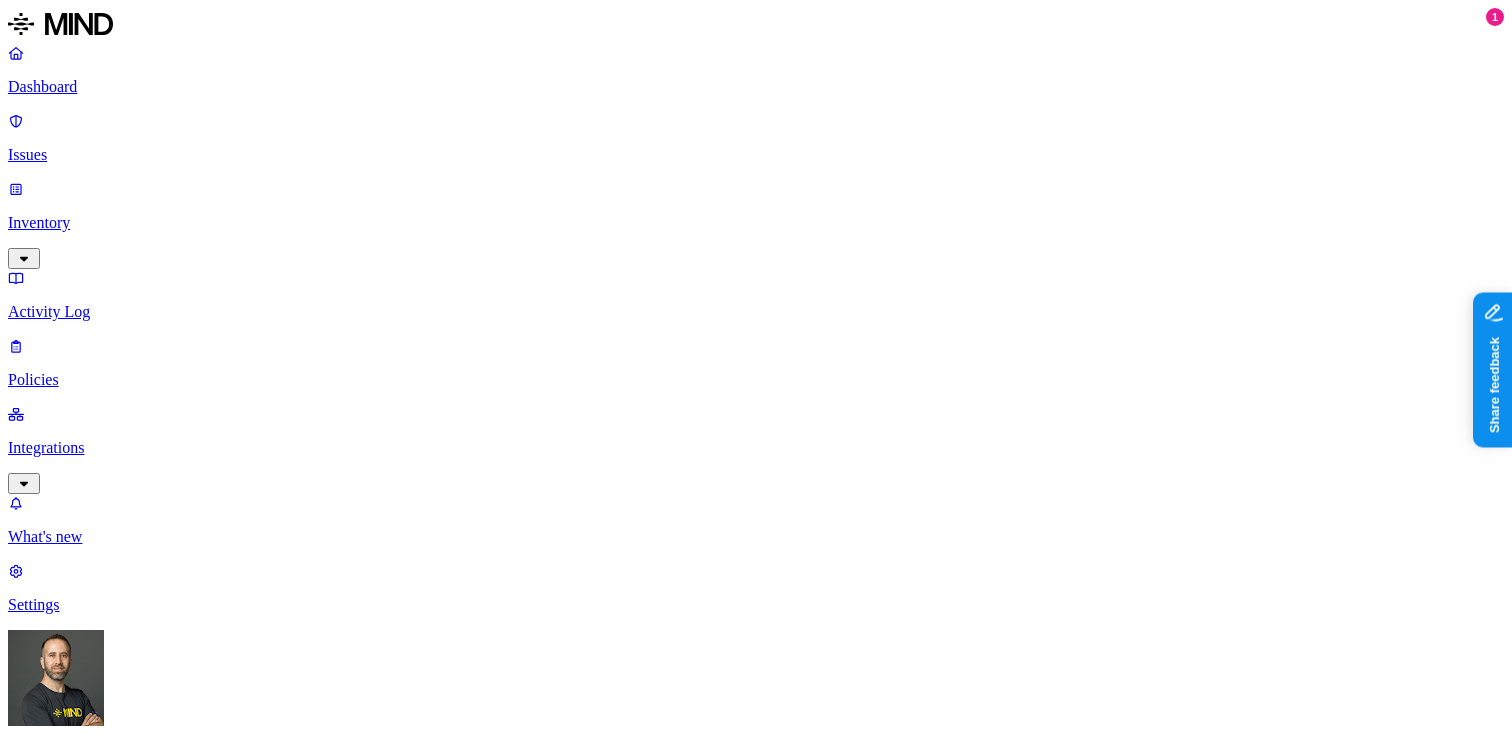 click on "Issues" at bounding box center [756, 155] 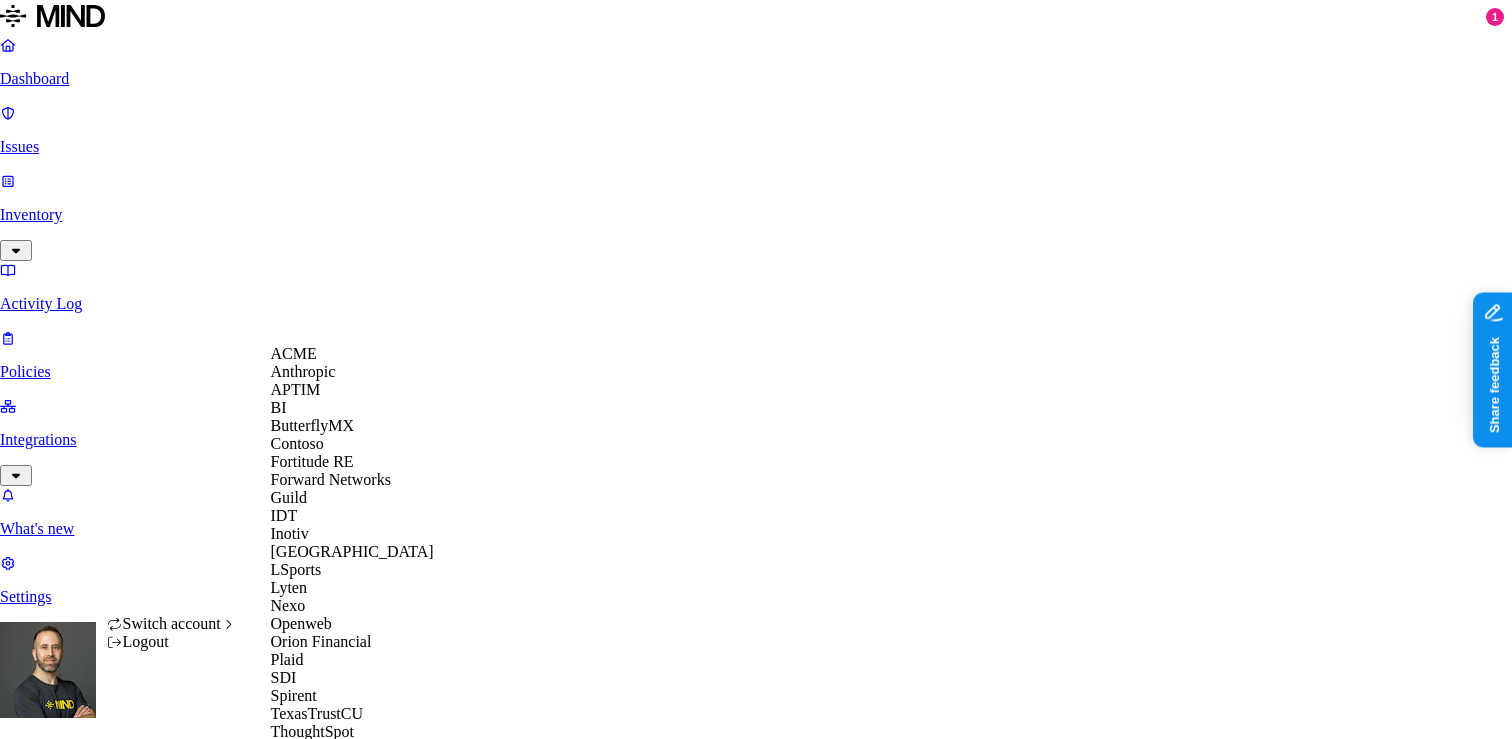 click on "ACME" at bounding box center [294, 353] 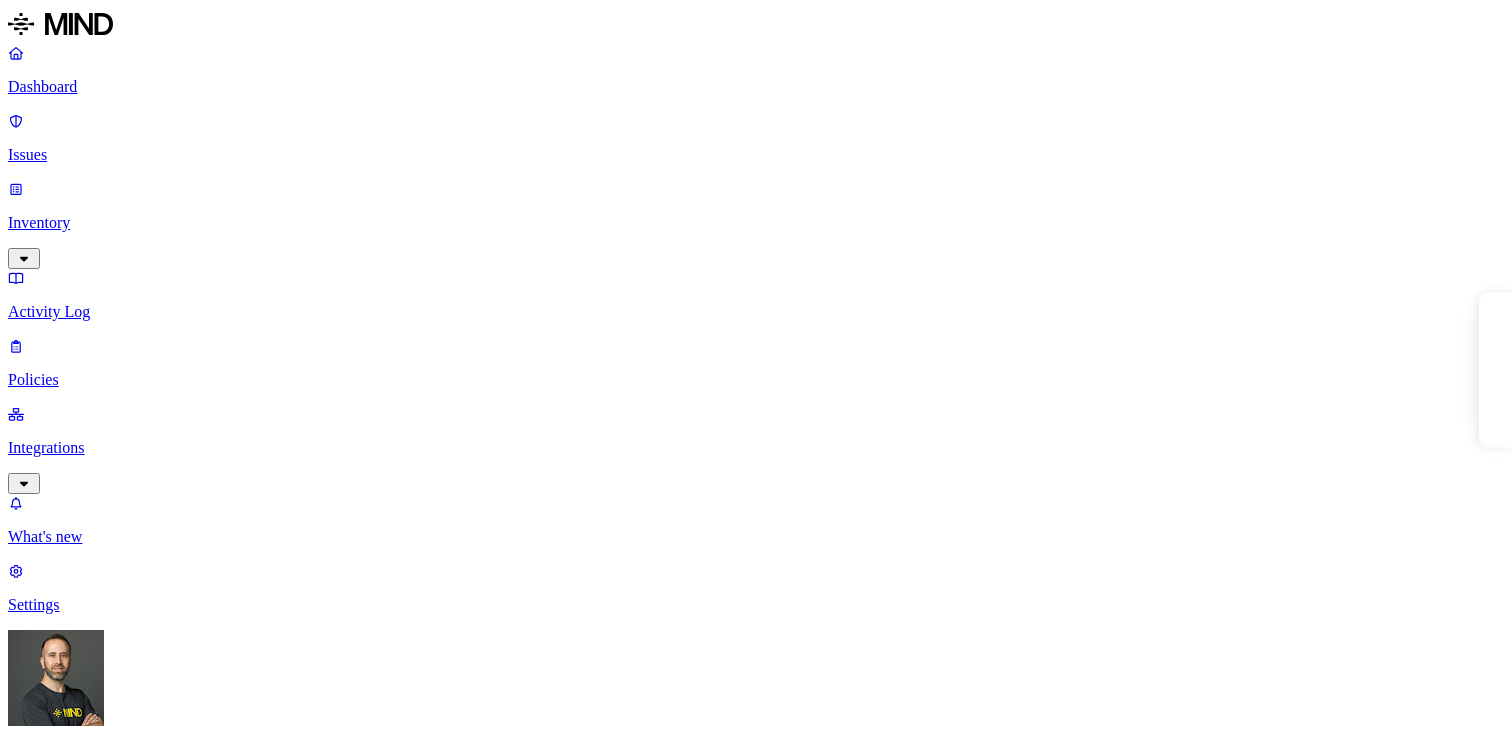 scroll, scrollTop: 0, scrollLeft: 0, axis: both 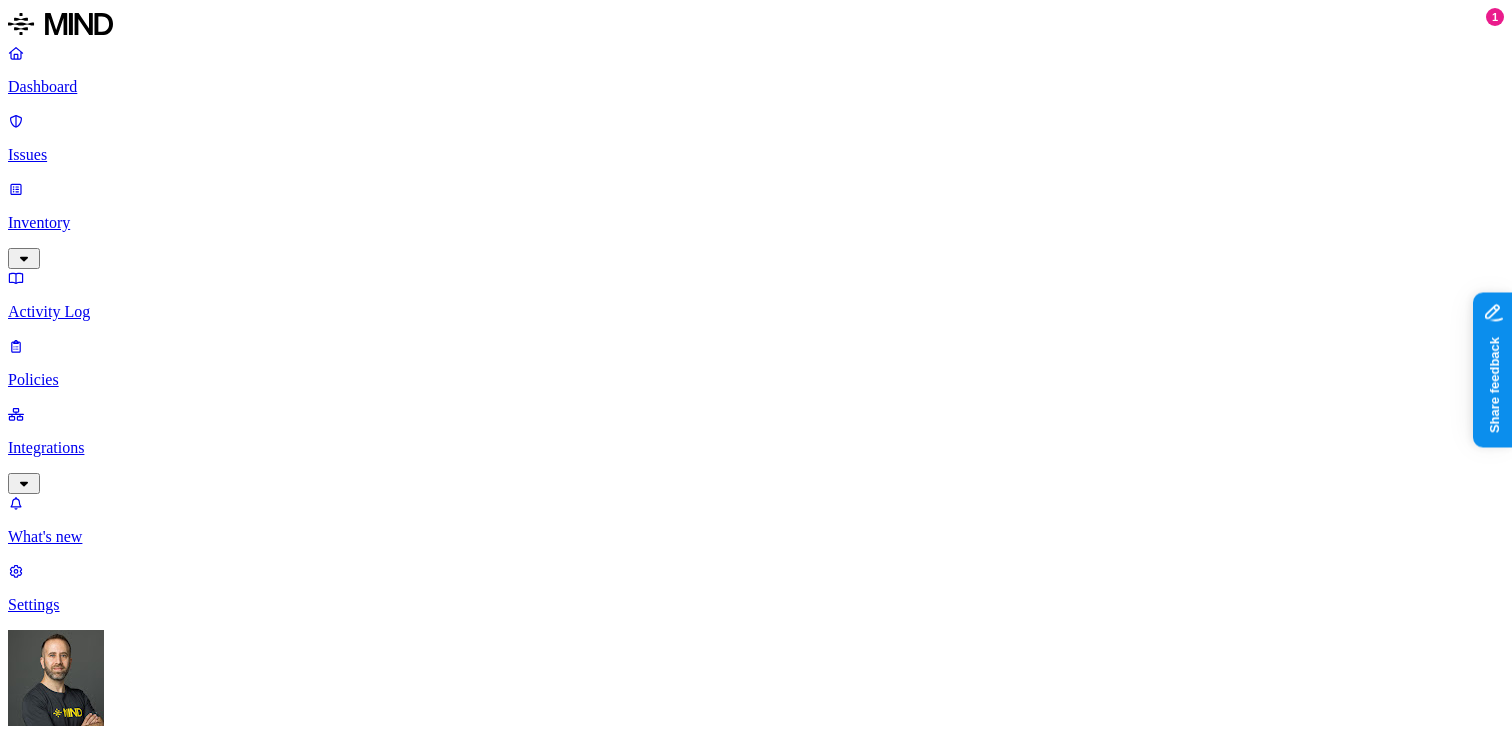 click on "Policies" at bounding box center (756, 380) 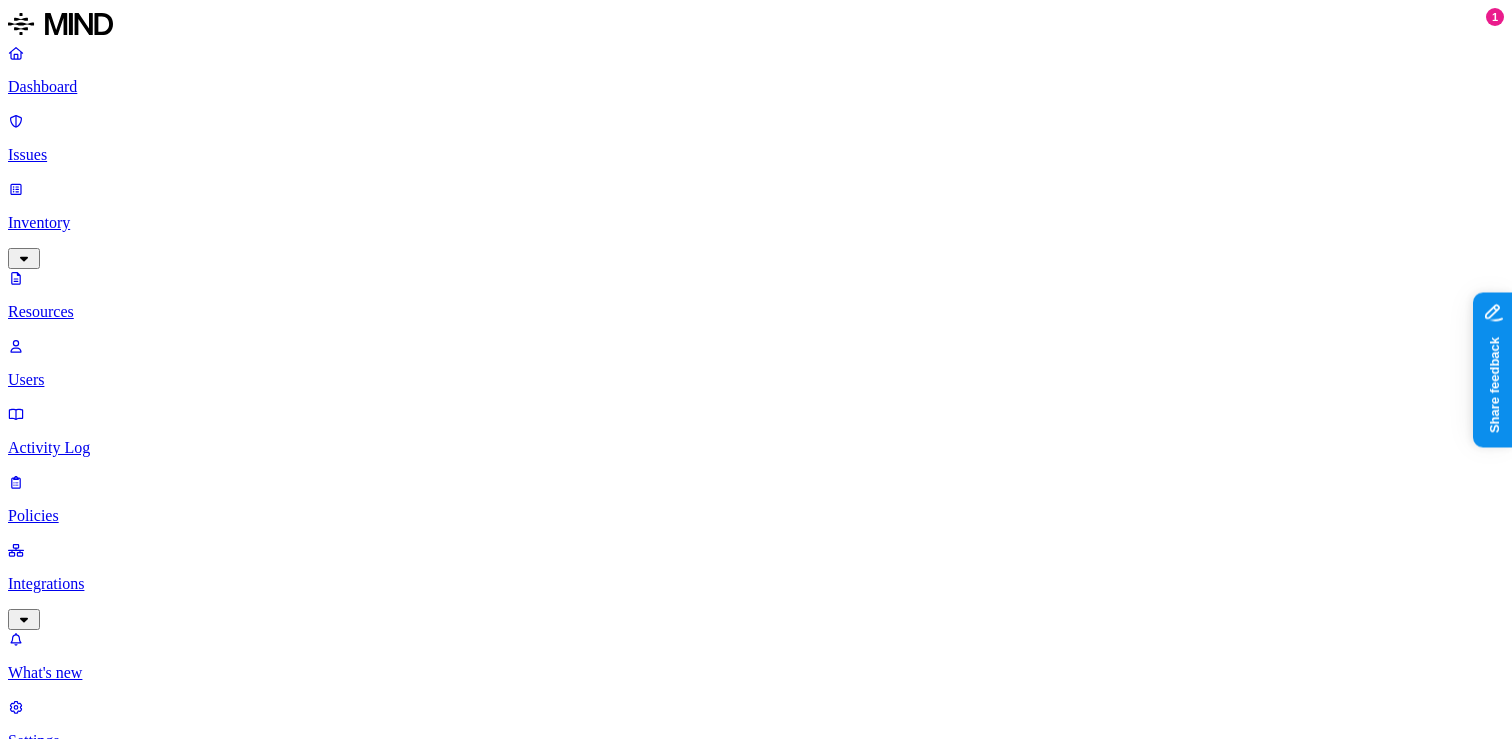 click on "Dashboard" at bounding box center (756, 87) 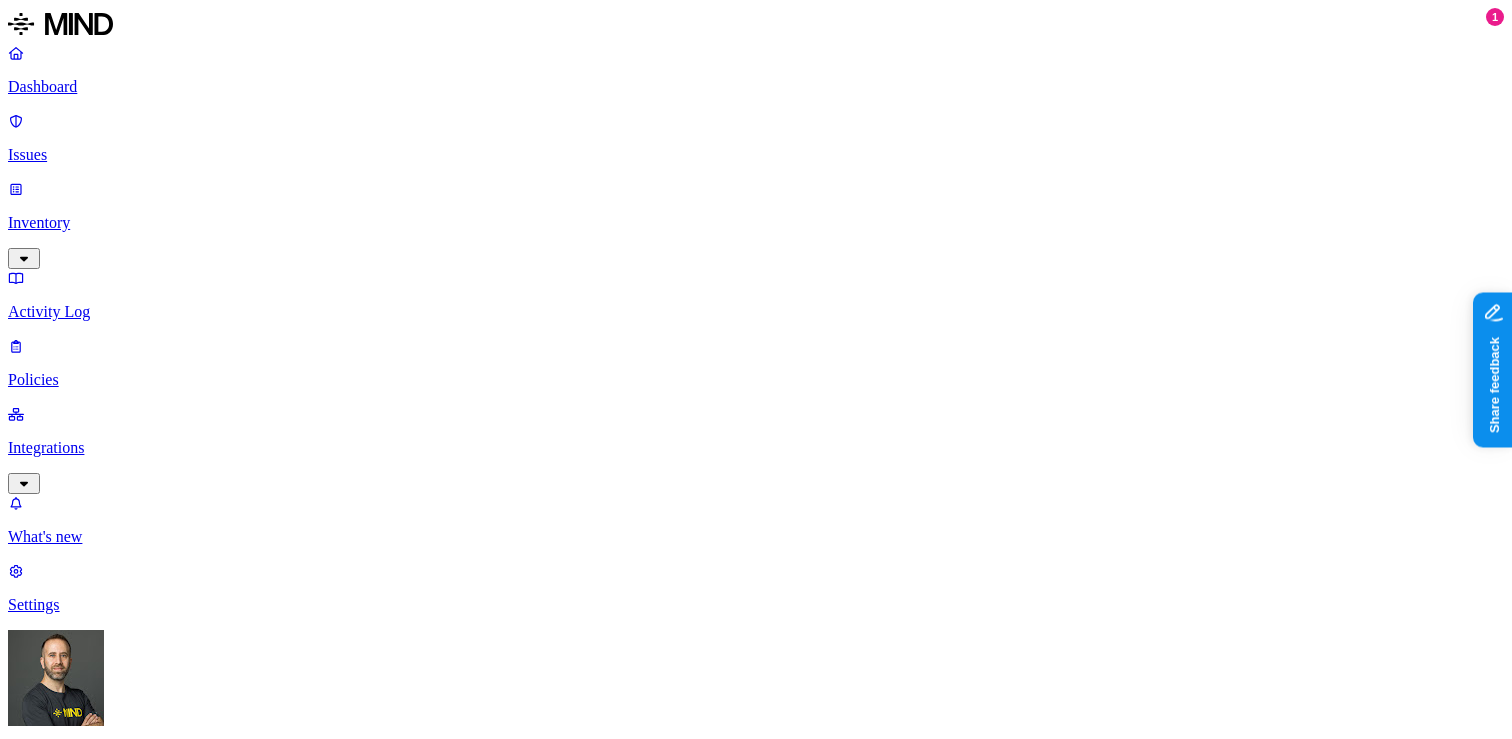 click on "Issues" at bounding box center (756, 155) 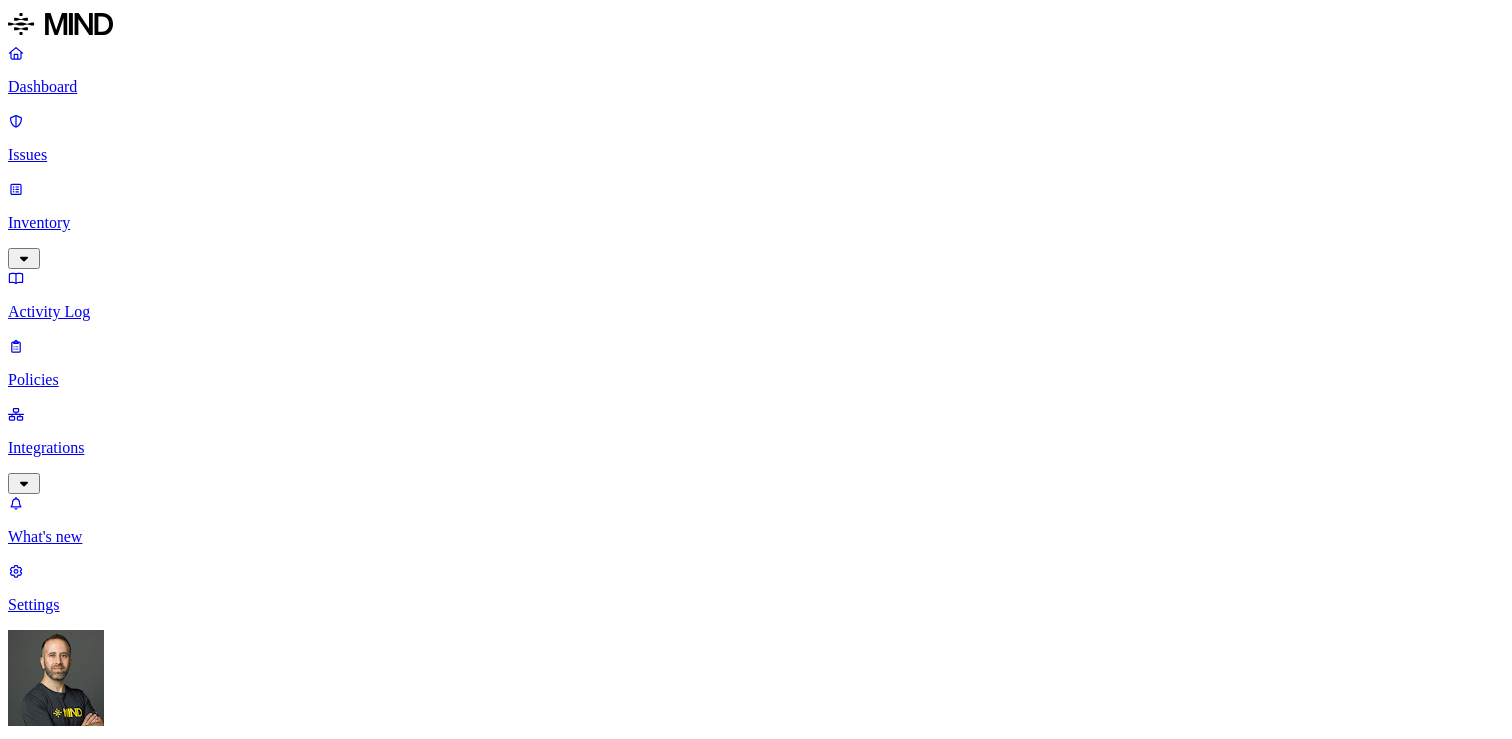 scroll, scrollTop: 0, scrollLeft: 0, axis: both 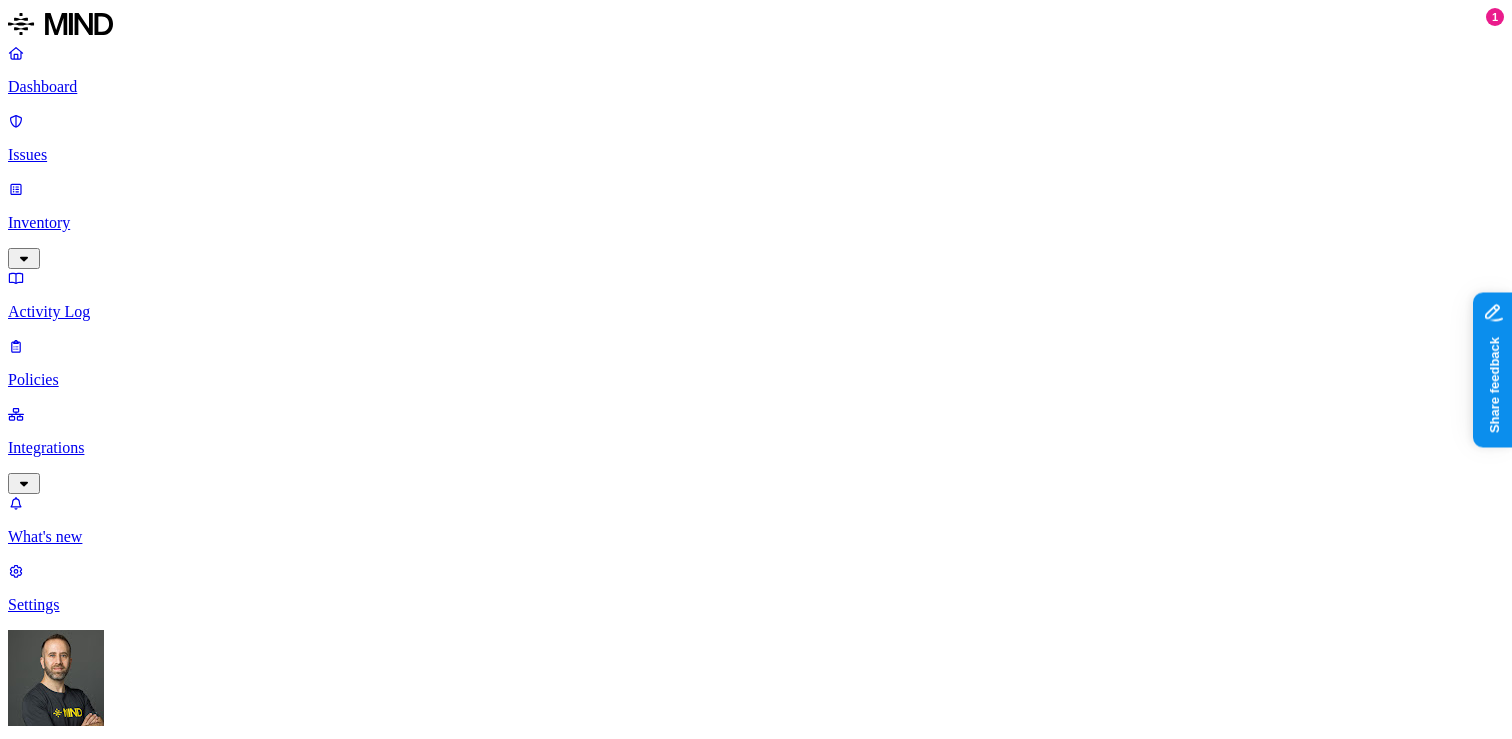 click on "Issues" at bounding box center [756, 155] 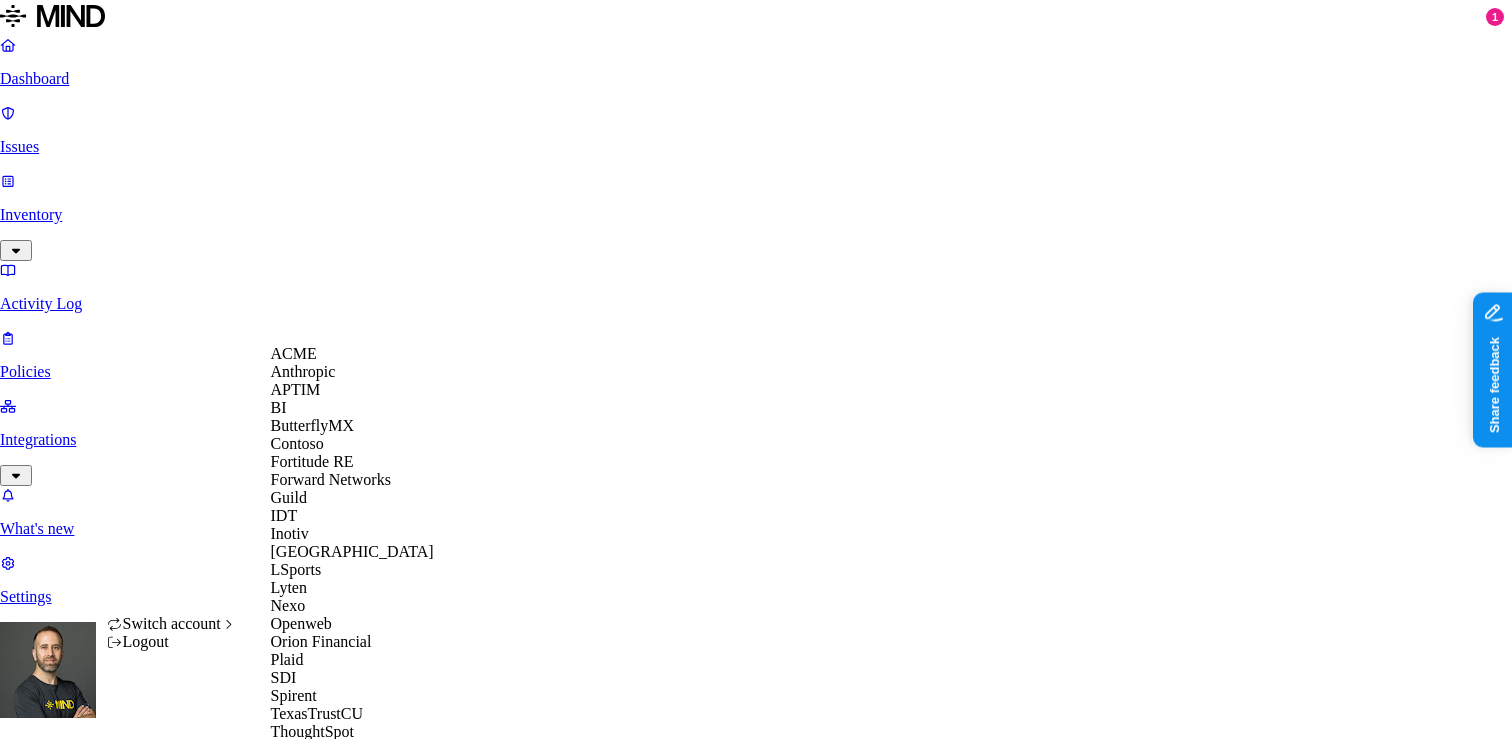 scroll, scrollTop: 560, scrollLeft: 0, axis: vertical 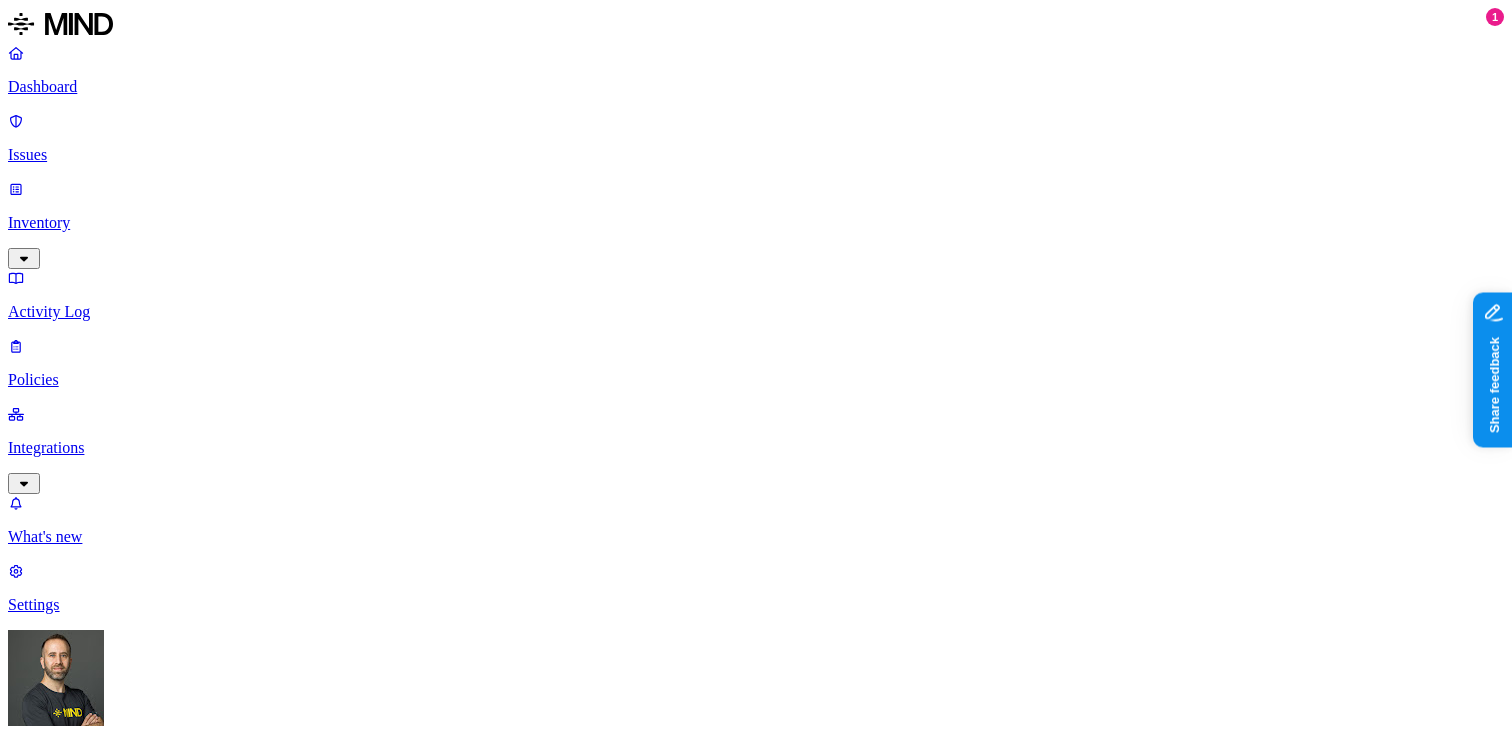 click on "Detection" at bounding box center [119, 1189] 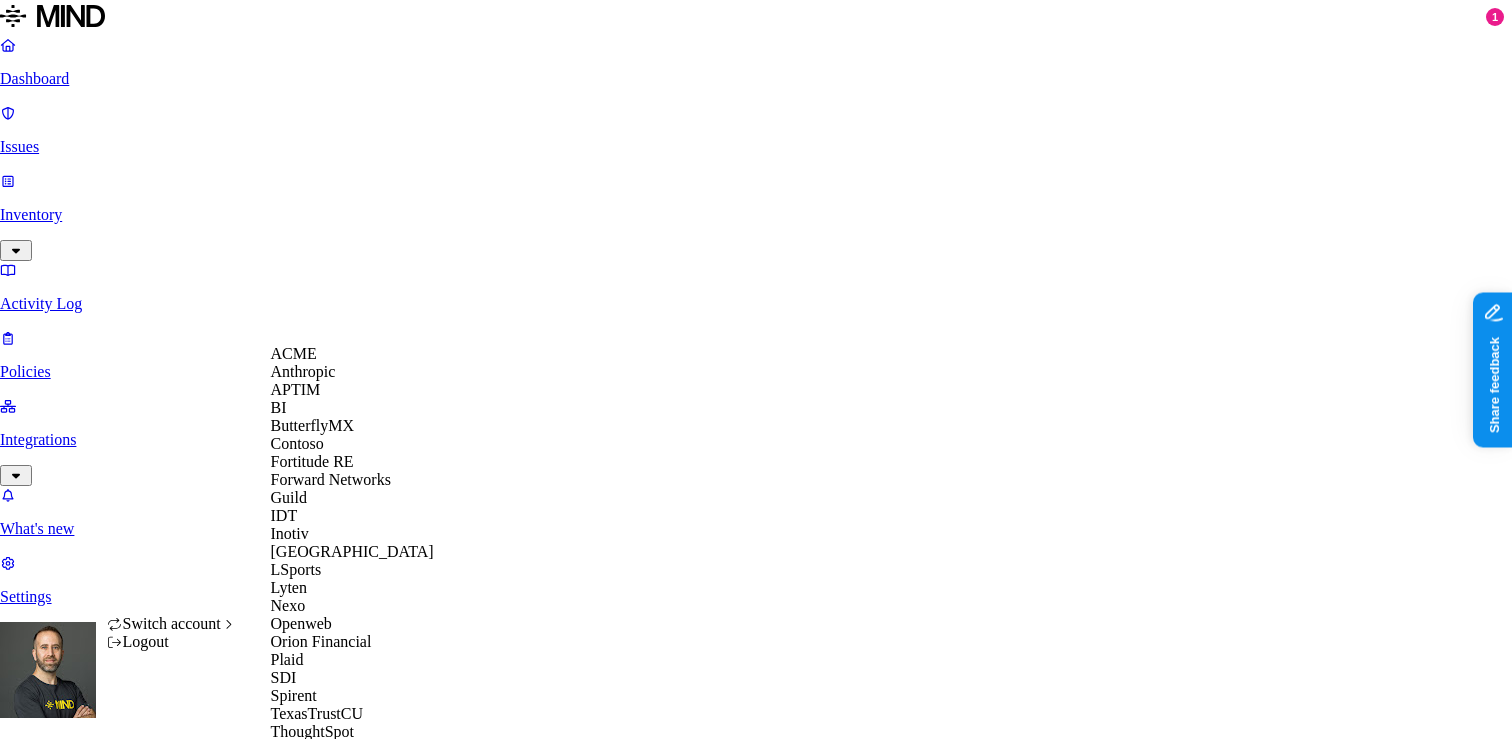 scroll, scrollTop: 560, scrollLeft: 0, axis: vertical 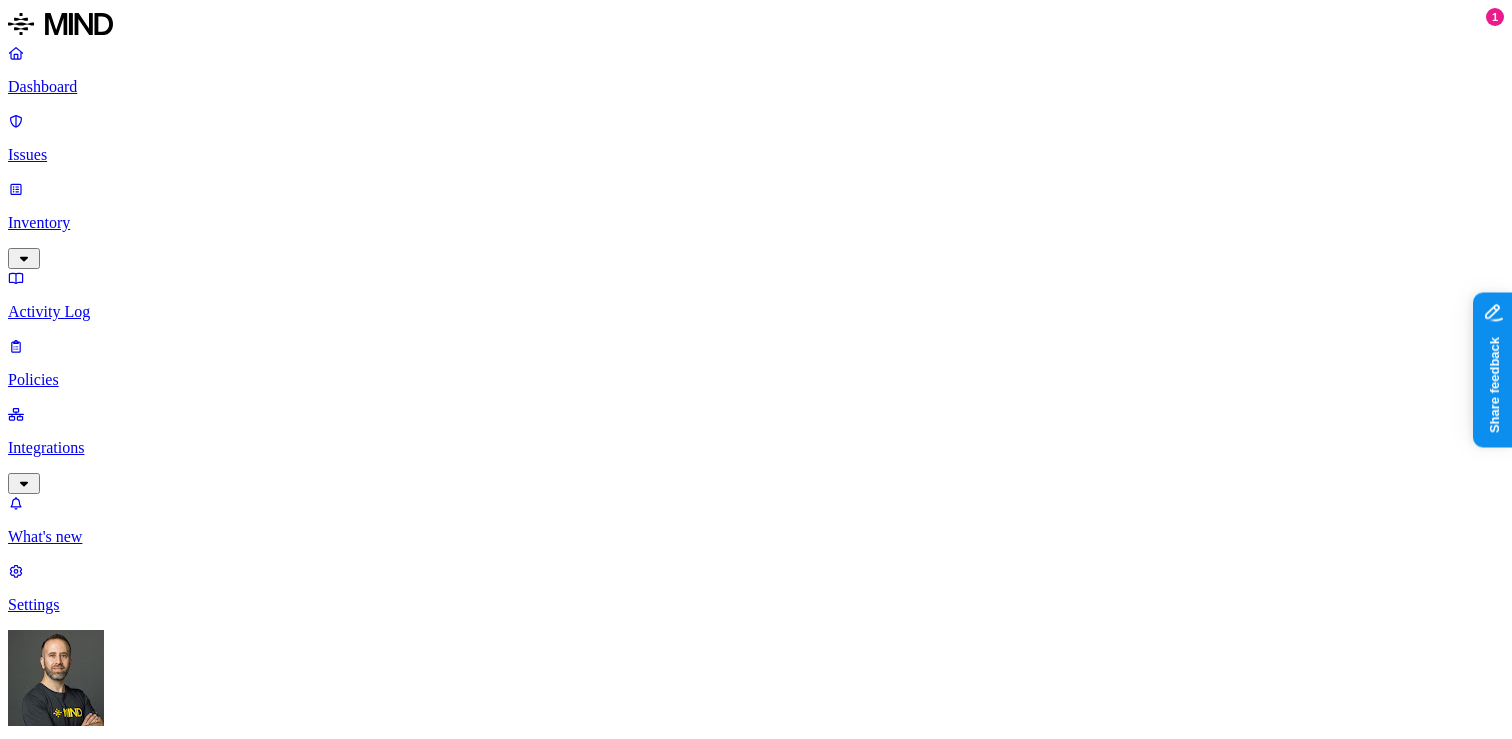 click on "Policies" at bounding box center [756, 380] 